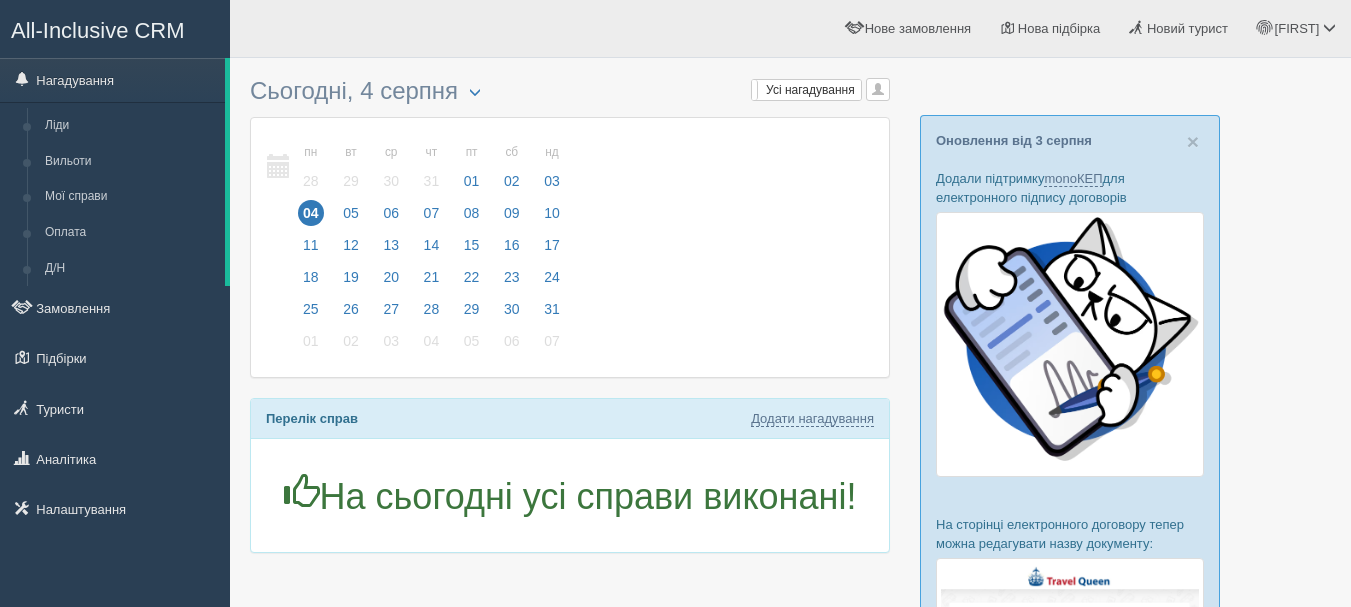 scroll, scrollTop: 0, scrollLeft: 0, axis: both 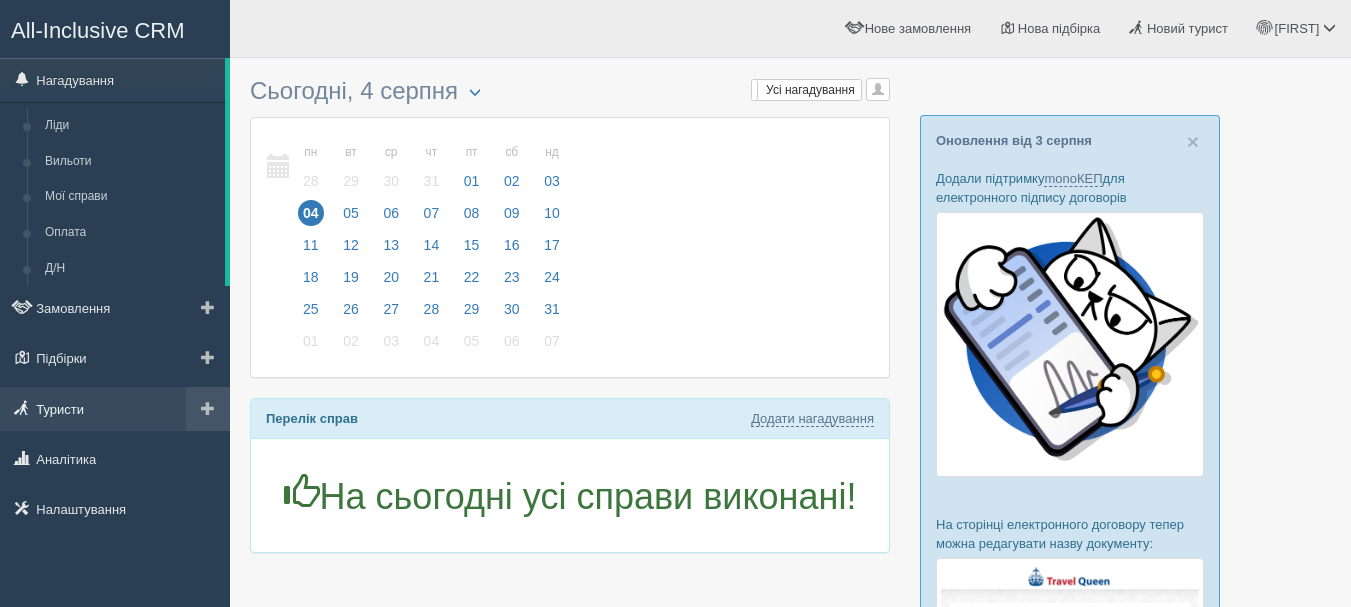 click on "Туристи" at bounding box center [115, 409] 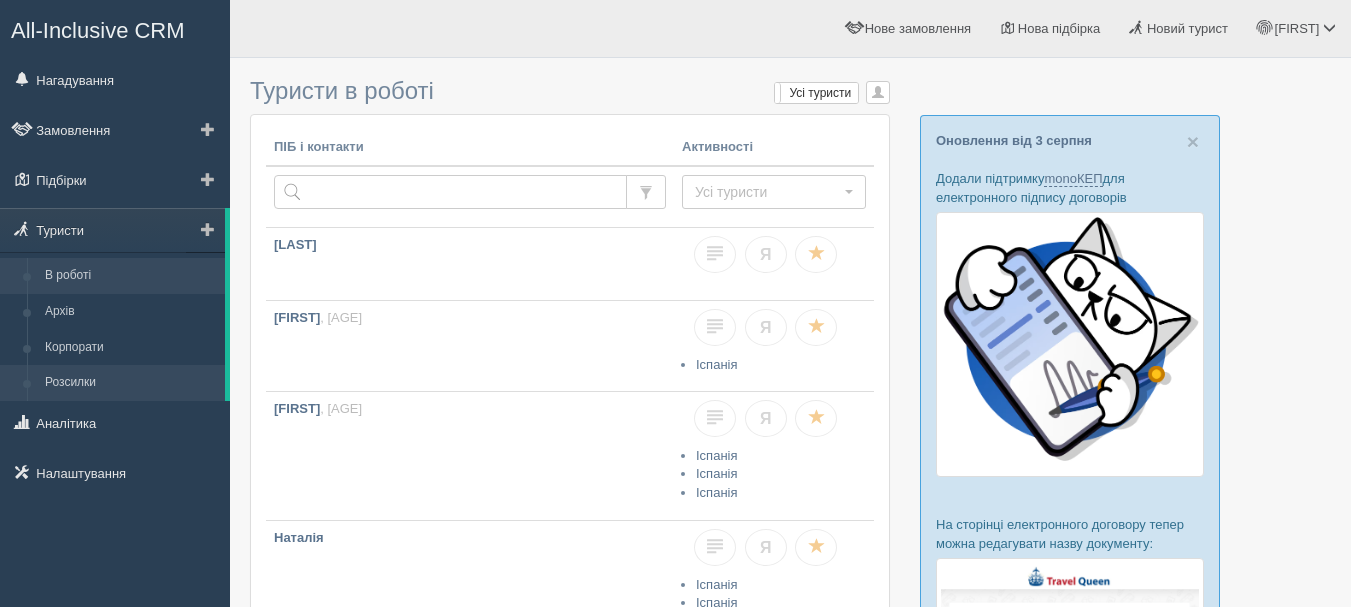 scroll, scrollTop: 0, scrollLeft: 0, axis: both 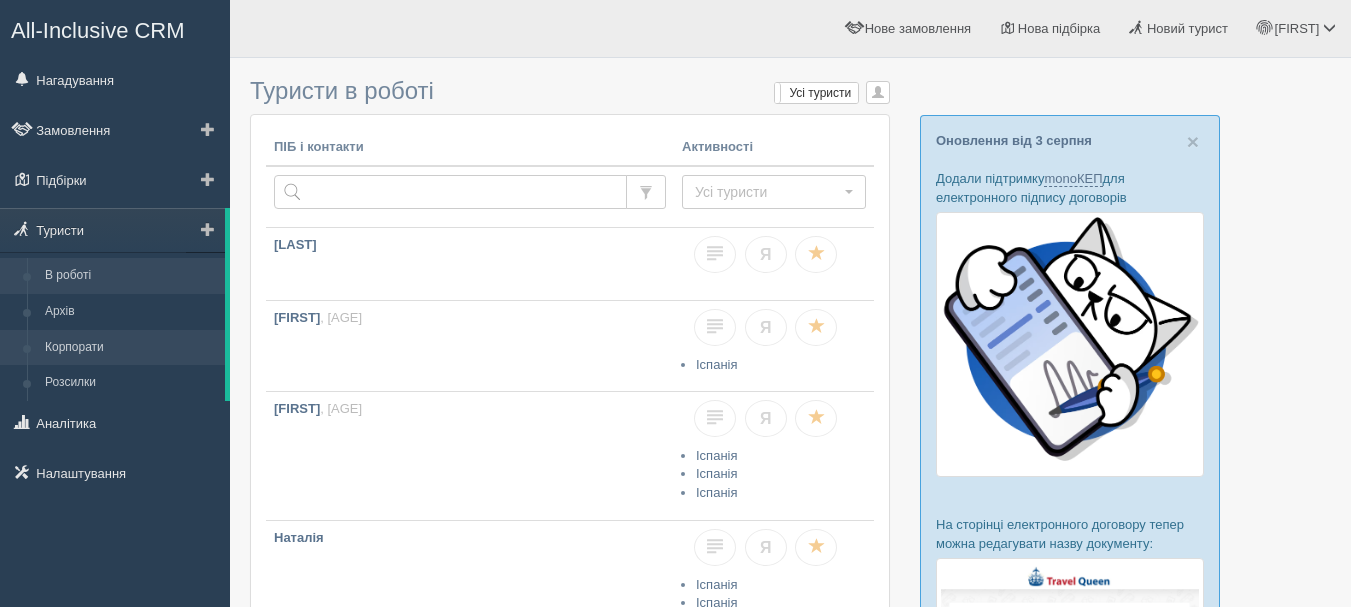 click on "Корпорати" at bounding box center (130, 348) 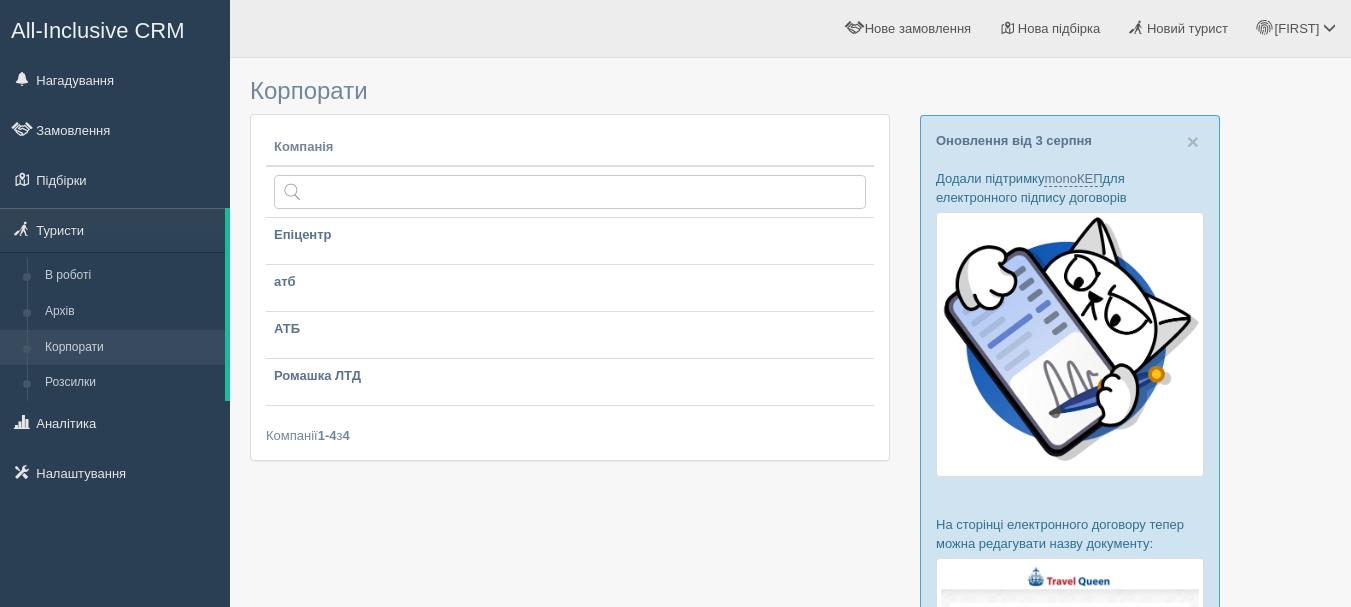 scroll, scrollTop: 0, scrollLeft: 0, axis: both 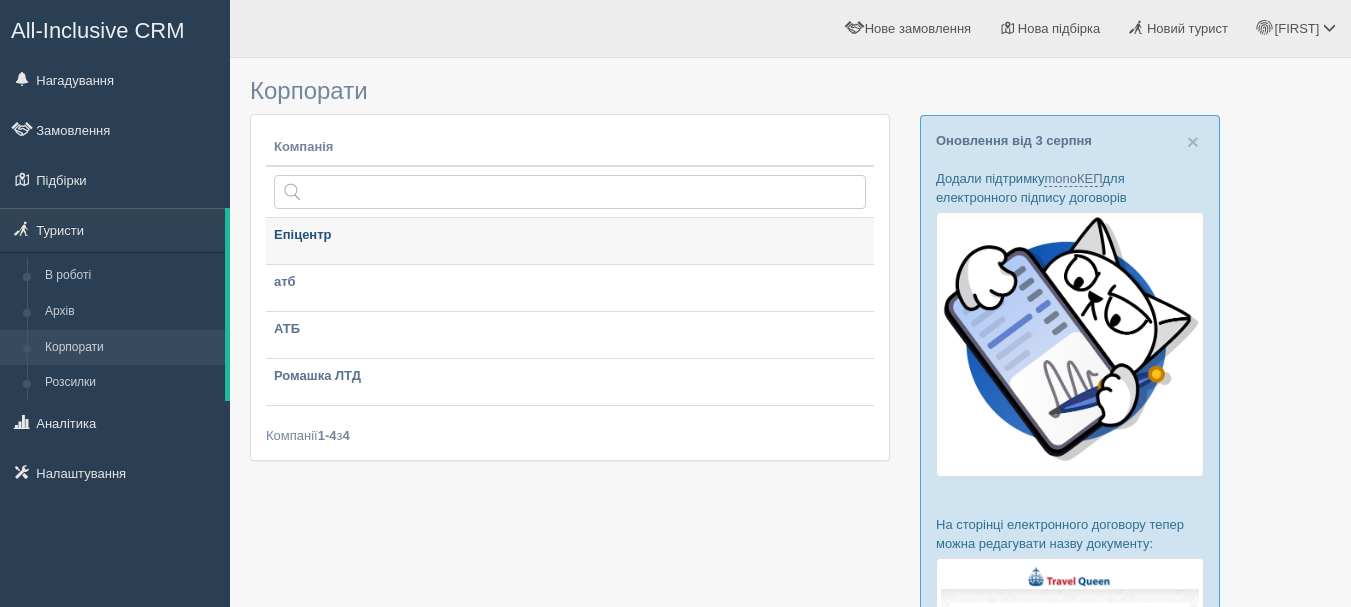 click on "Епіцентр" at bounding box center (570, 235) 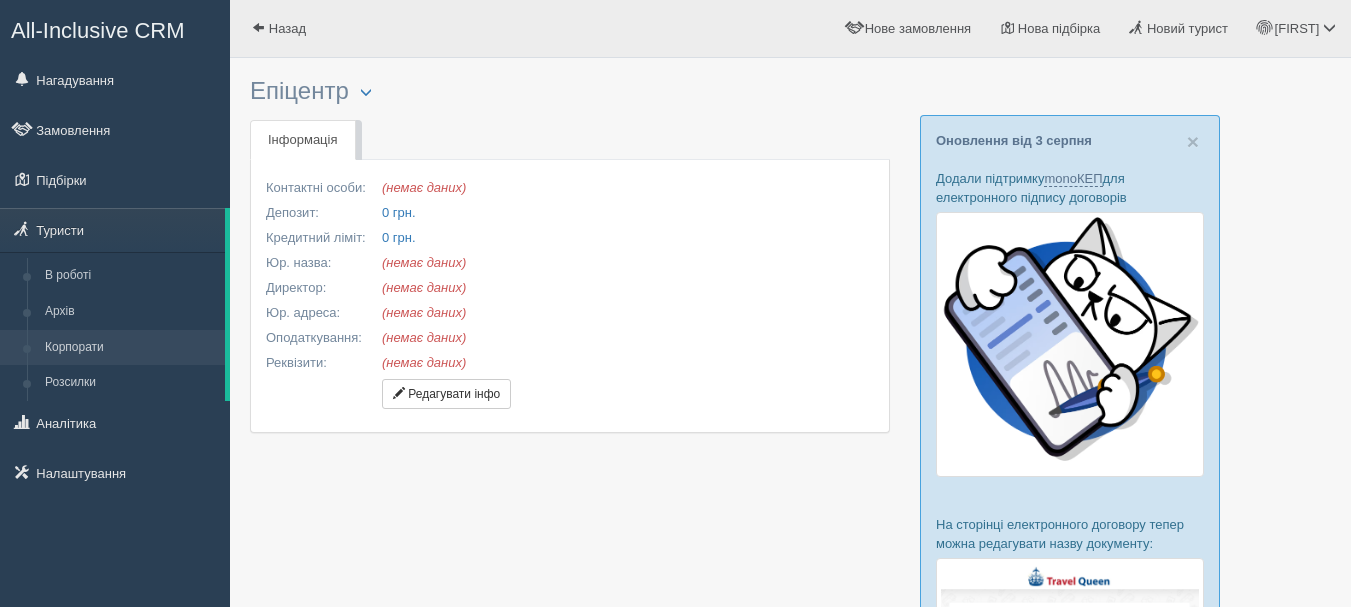 scroll, scrollTop: 0, scrollLeft: 0, axis: both 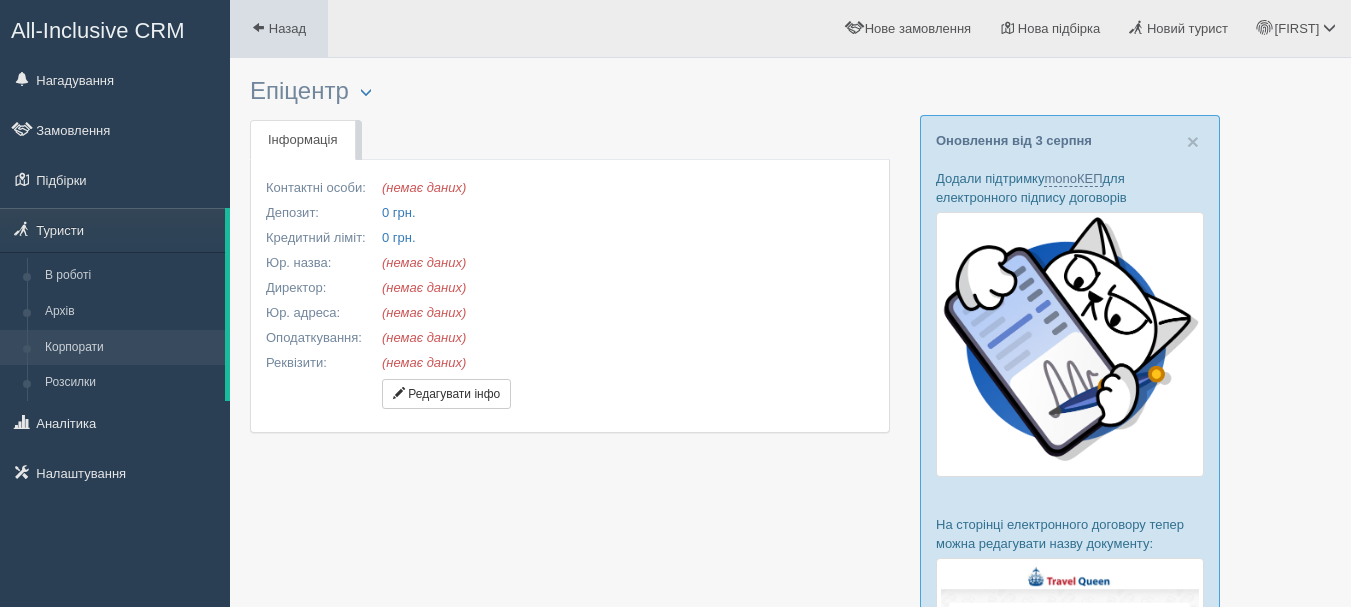 click on "Назад" at bounding box center (287, 28) 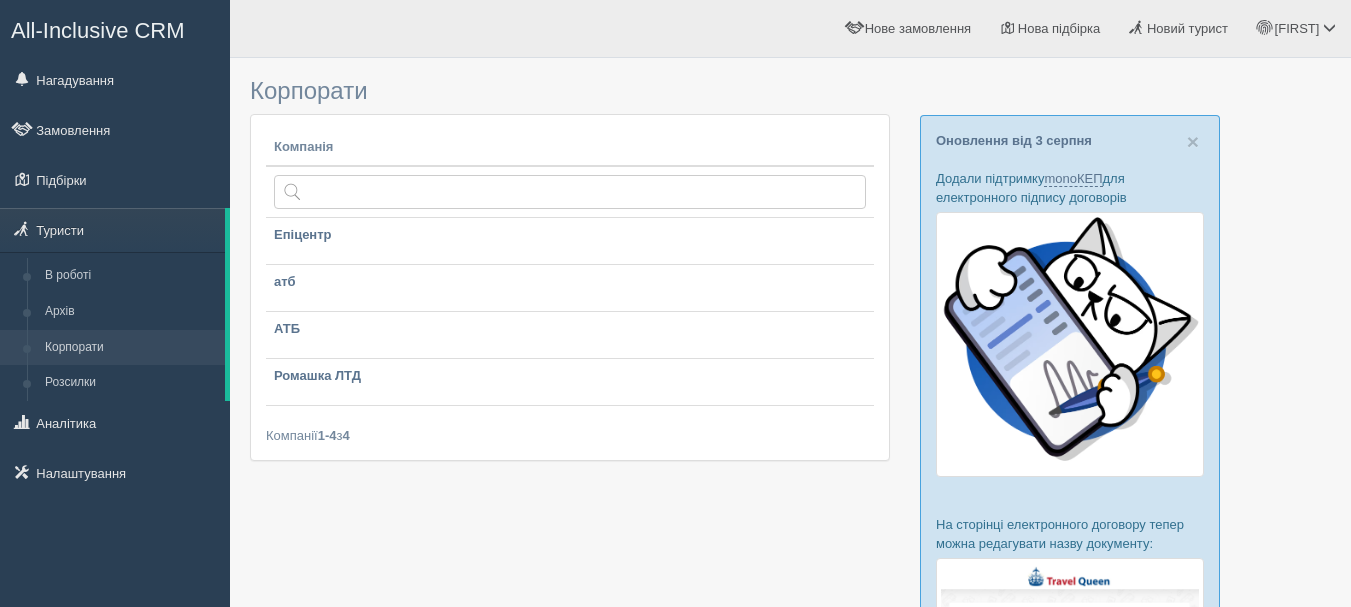 scroll, scrollTop: 0, scrollLeft: 0, axis: both 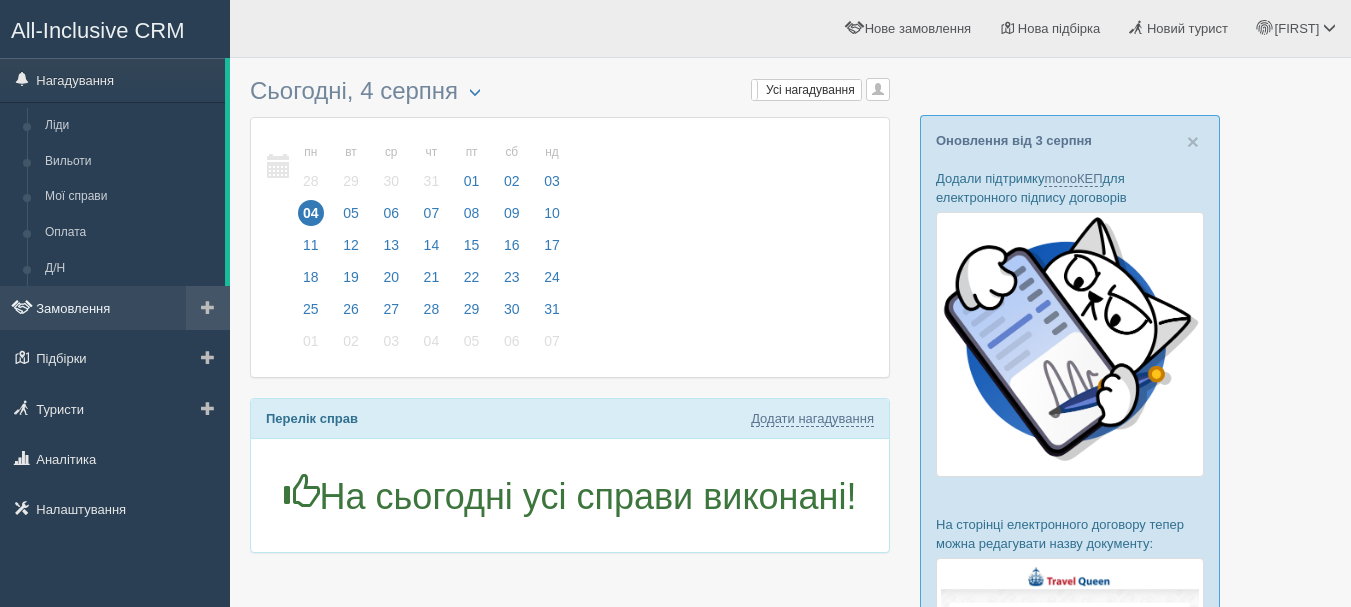 click on "Замовлення" at bounding box center [115, 308] 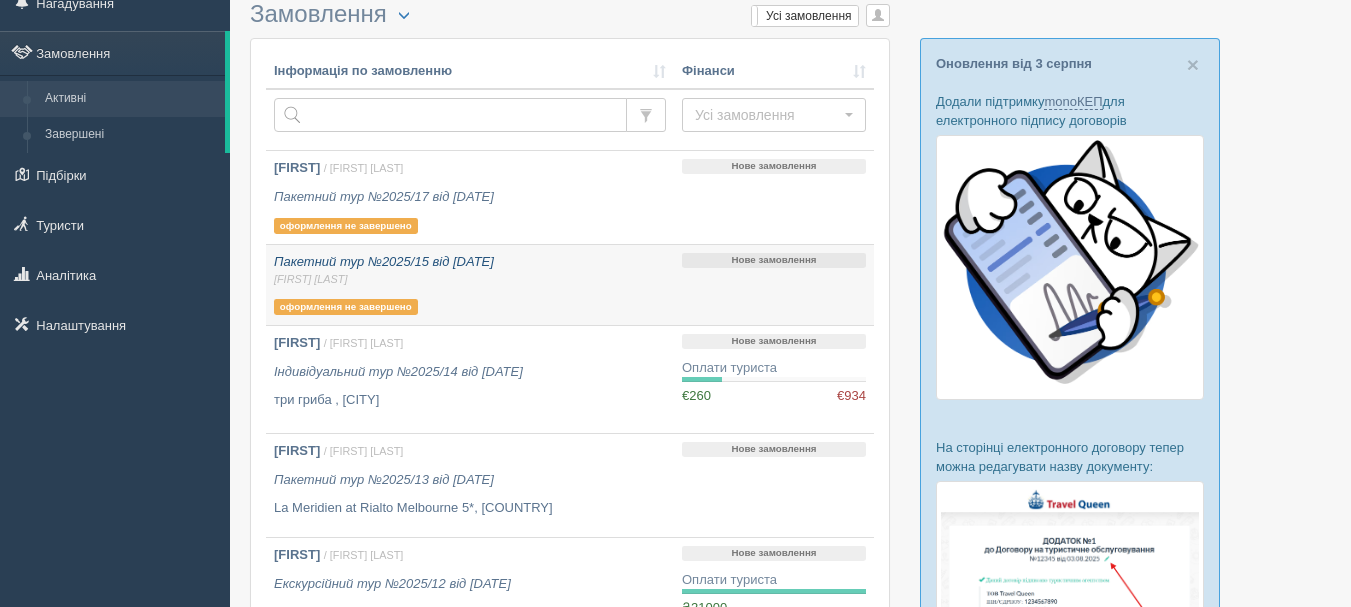 scroll, scrollTop: 100, scrollLeft: 0, axis: vertical 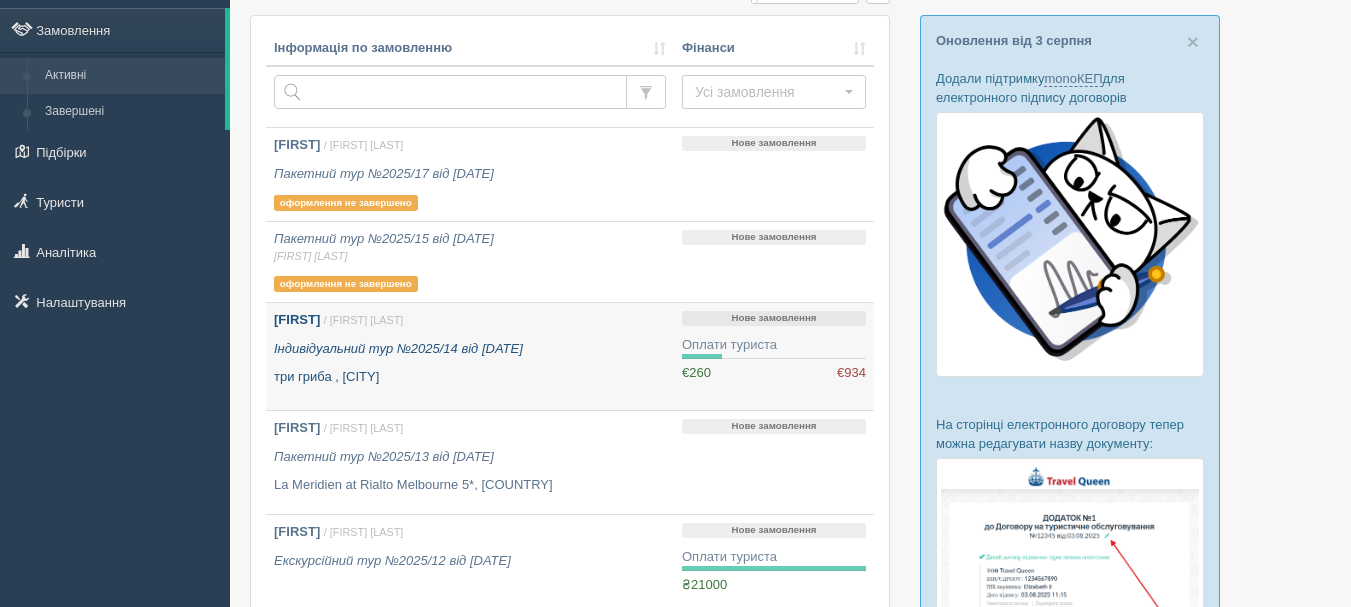 click on "три гриба , Барбадос" at bounding box center [470, 377] 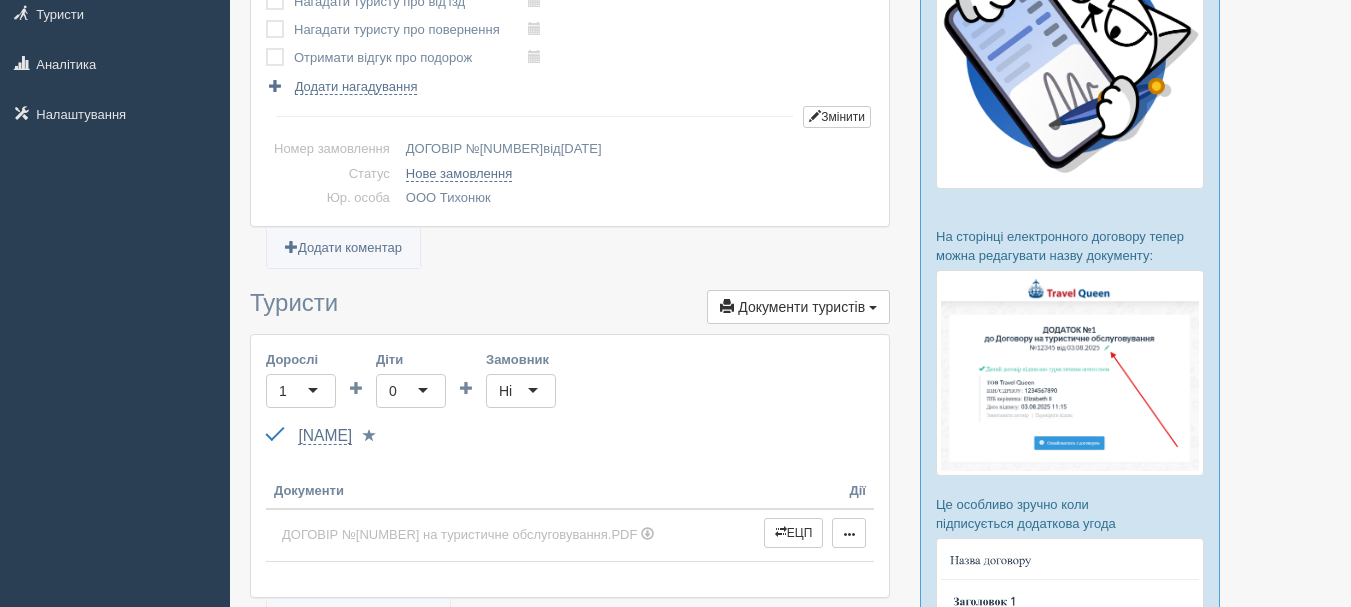 scroll, scrollTop: 300, scrollLeft: 0, axis: vertical 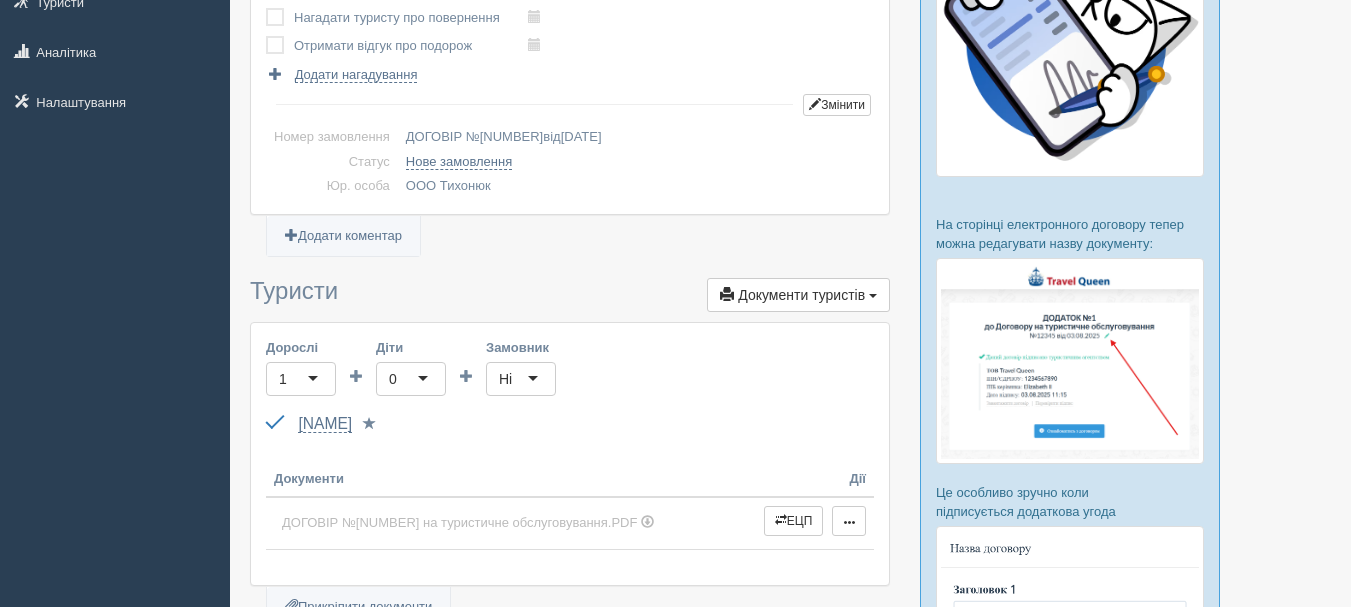 click on "Ні" at bounding box center [521, 379] 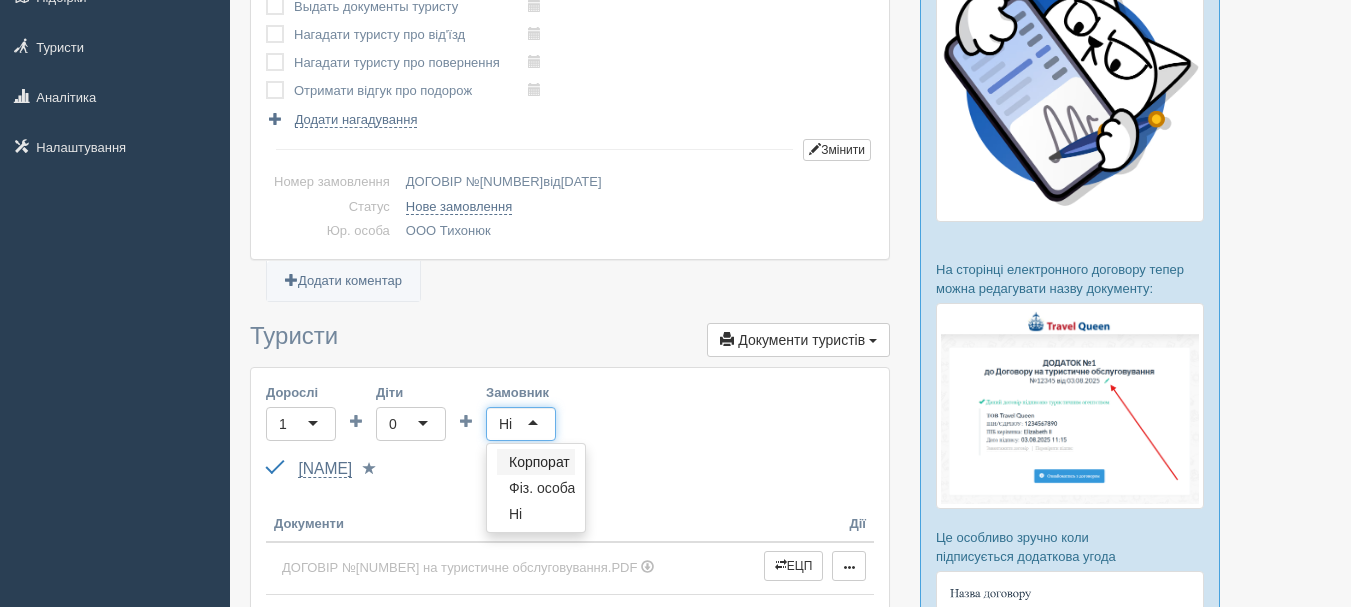 scroll, scrollTop: 400, scrollLeft: 0, axis: vertical 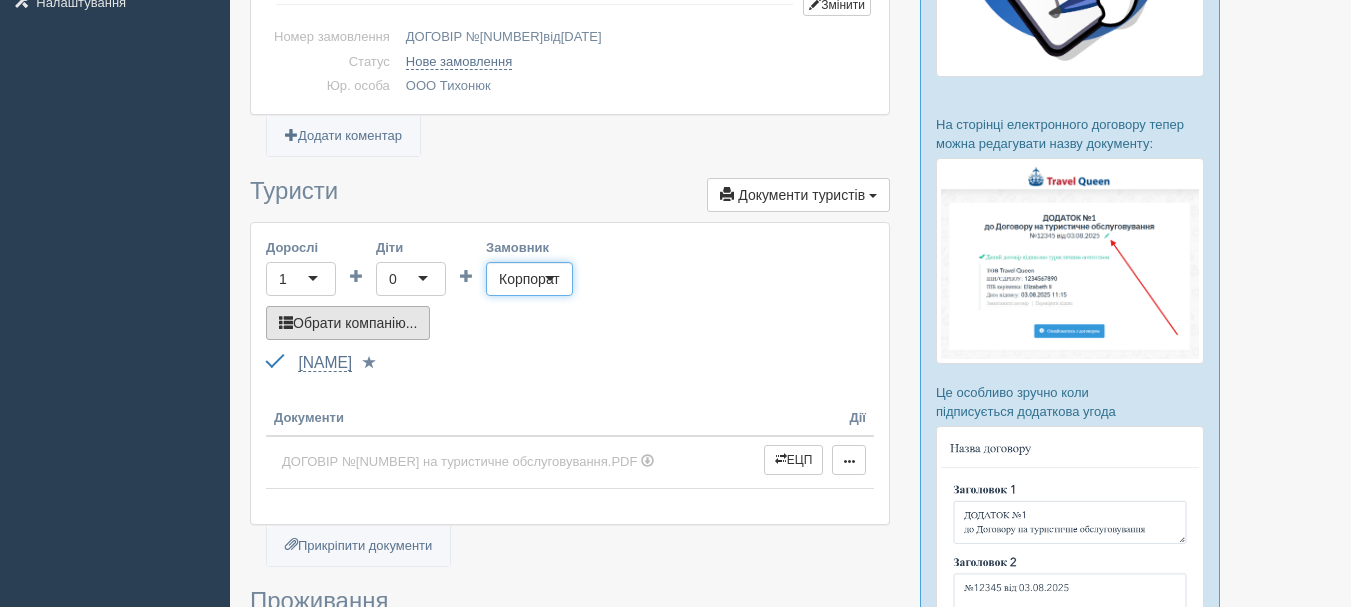 click on "Обрати компанію..." at bounding box center (348, 323) 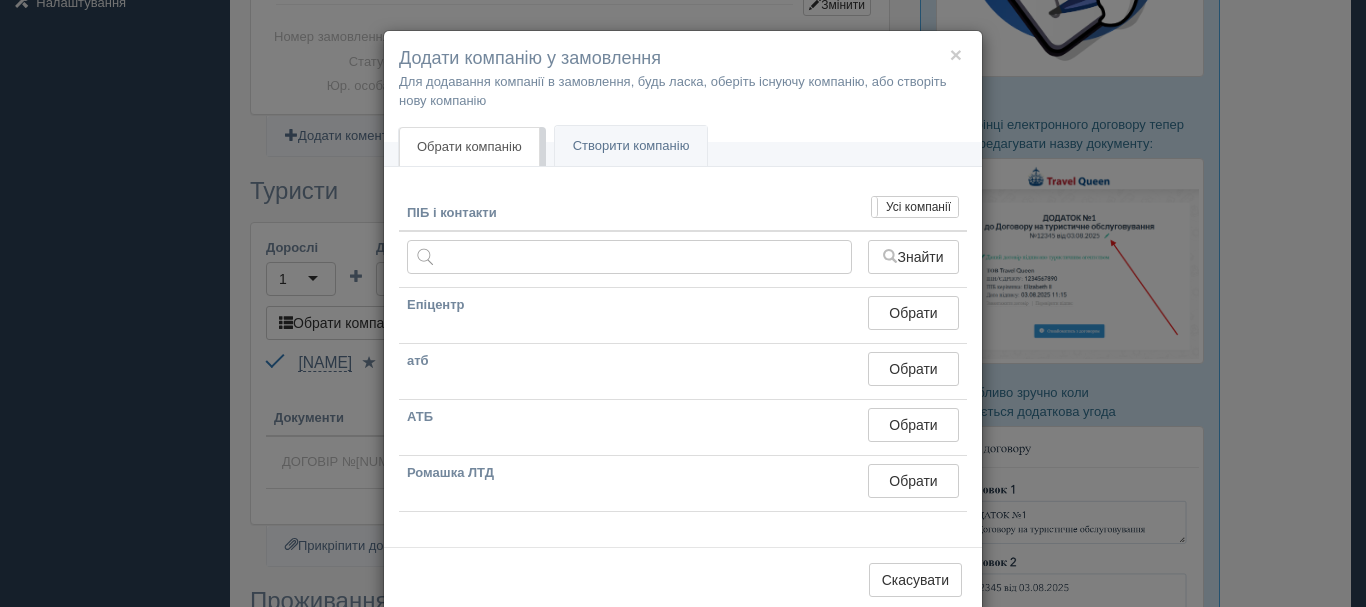 click on "×
Додати компанію у замовлення
Для додавання компанії в замовлення, будь ласка, оберіть існуючу компанію, або створіть нову компанію
Обрати компанію
Створити компанію
Мої компанії Усі компанії
Знайти" at bounding box center [683, 303] 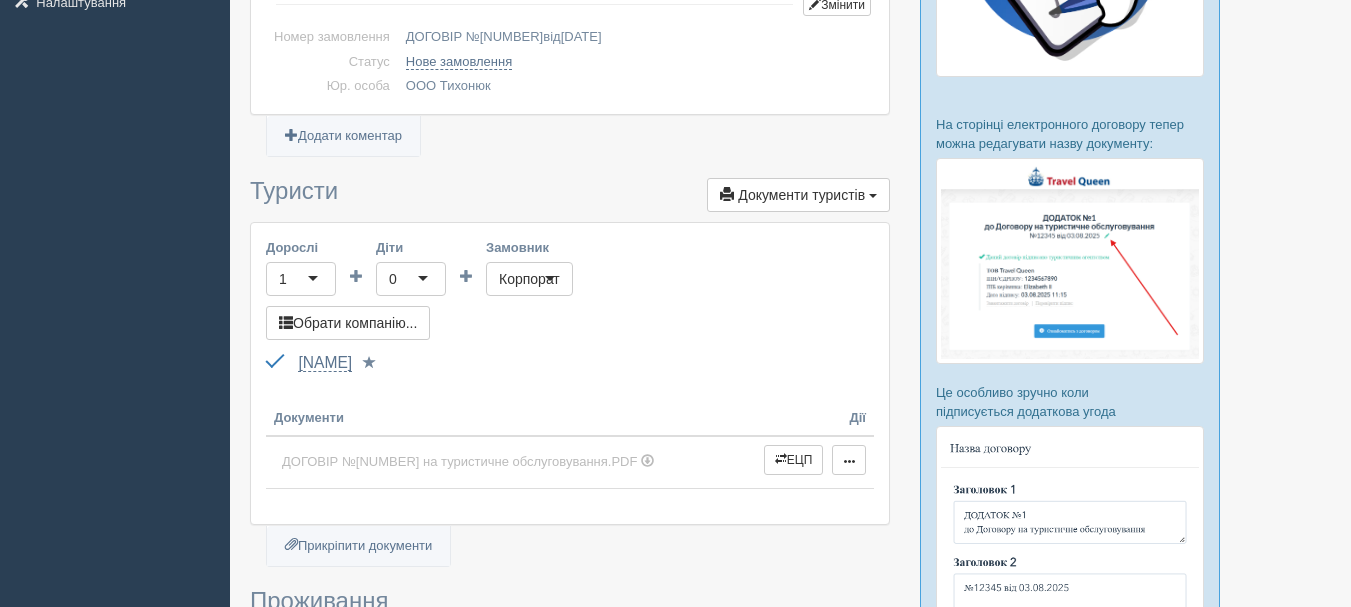 click on "Корпорат" at bounding box center (529, 279) 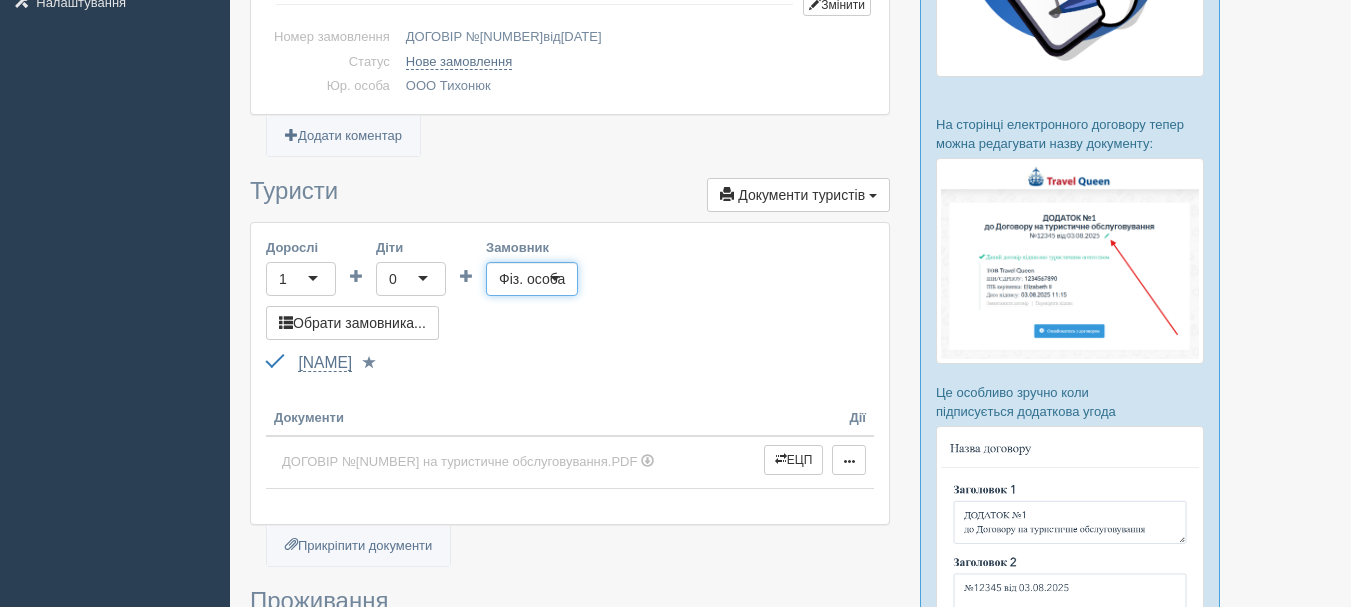 click on "Фіз. особа" at bounding box center (532, 279) 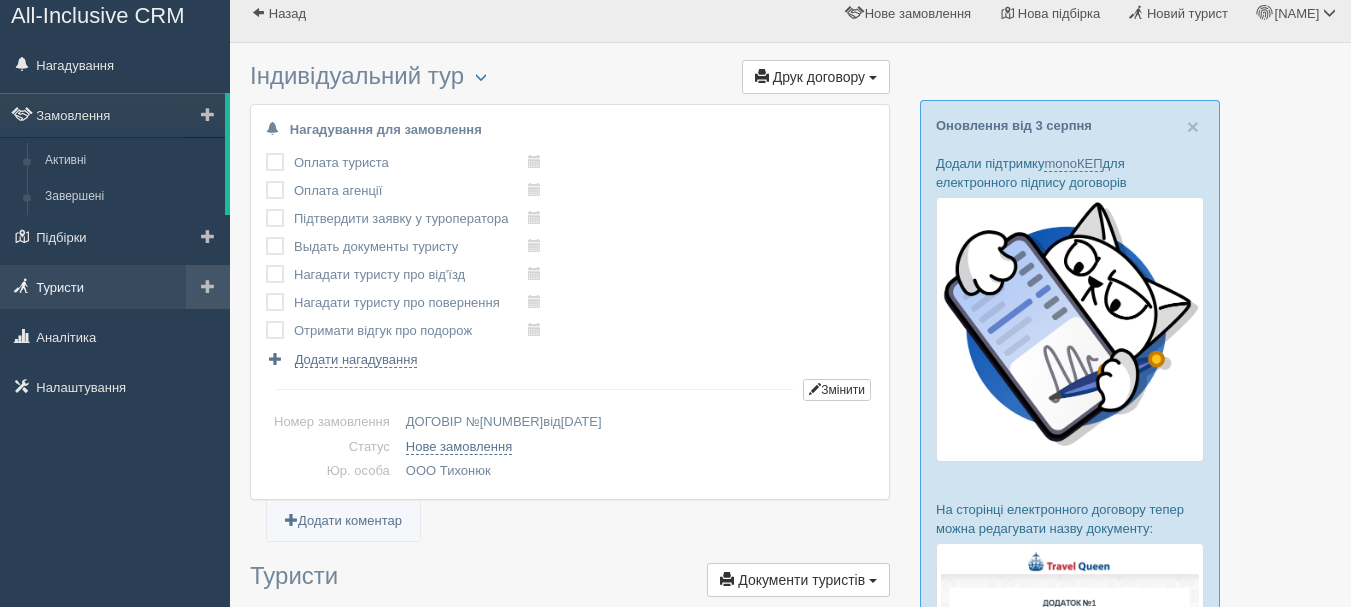 scroll, scrollTop: 0, scrollLeft: 0, axis: both 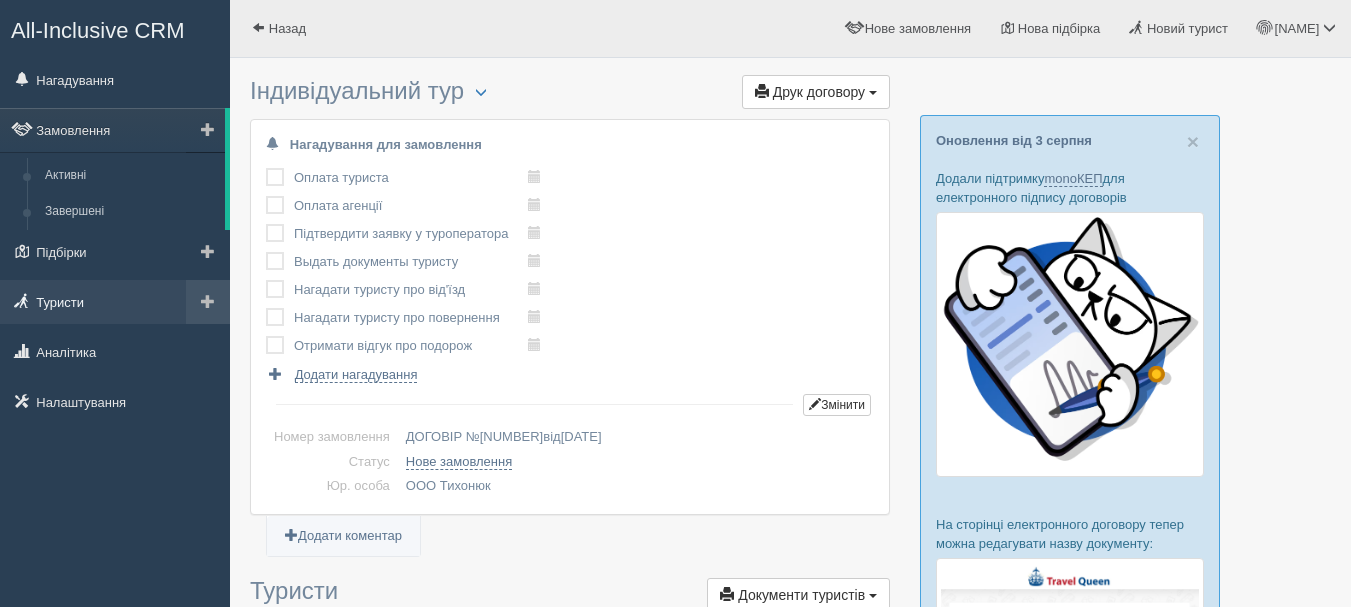 click on "Туристи" at bounding box center [115, 302] 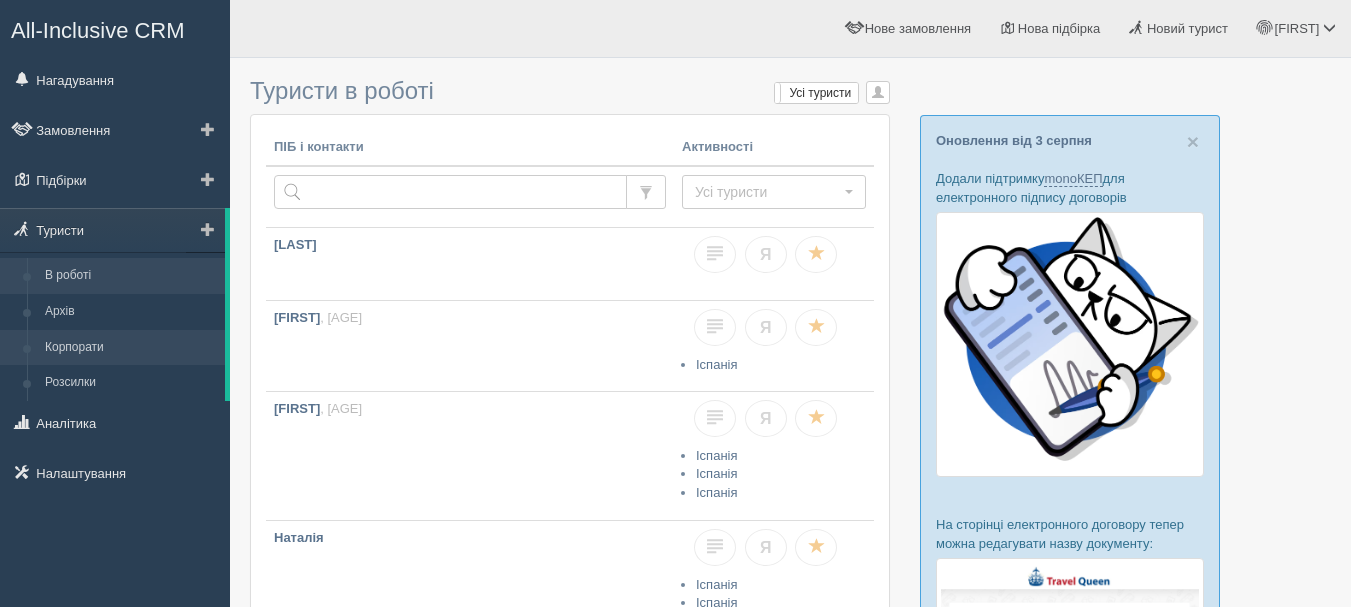 scroll, scrollTop: 0, scrollLeft: 0, axis: both 